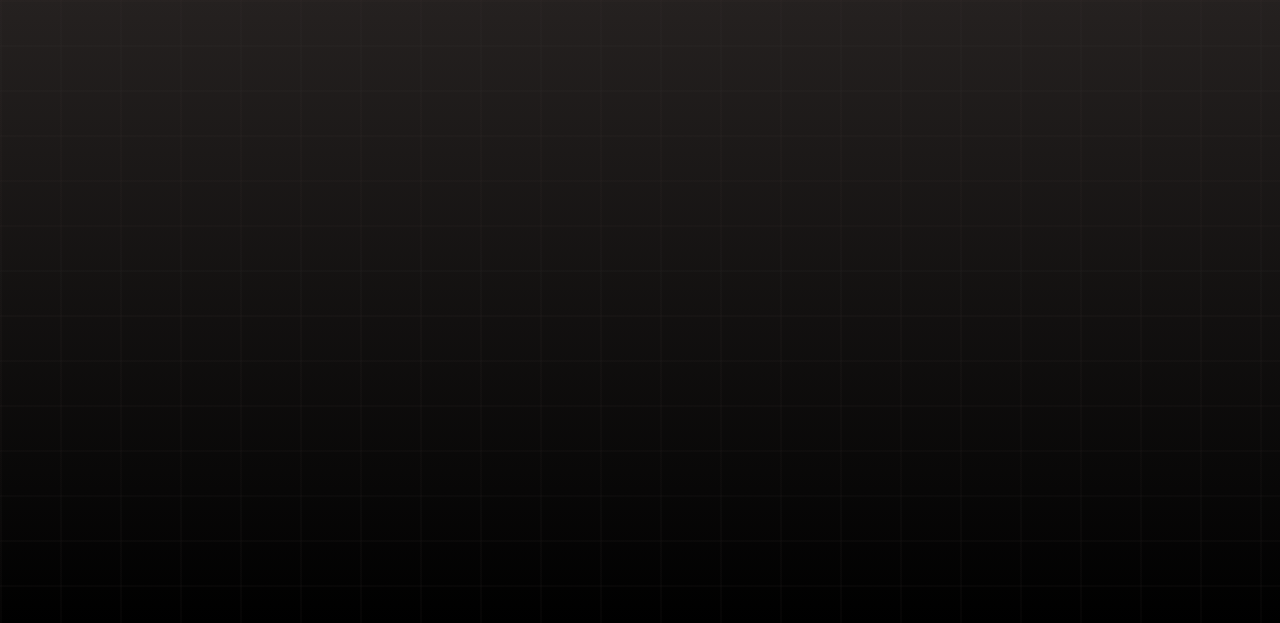 scroll, scrollTop: 0, scrollLeft: 0, axis: both 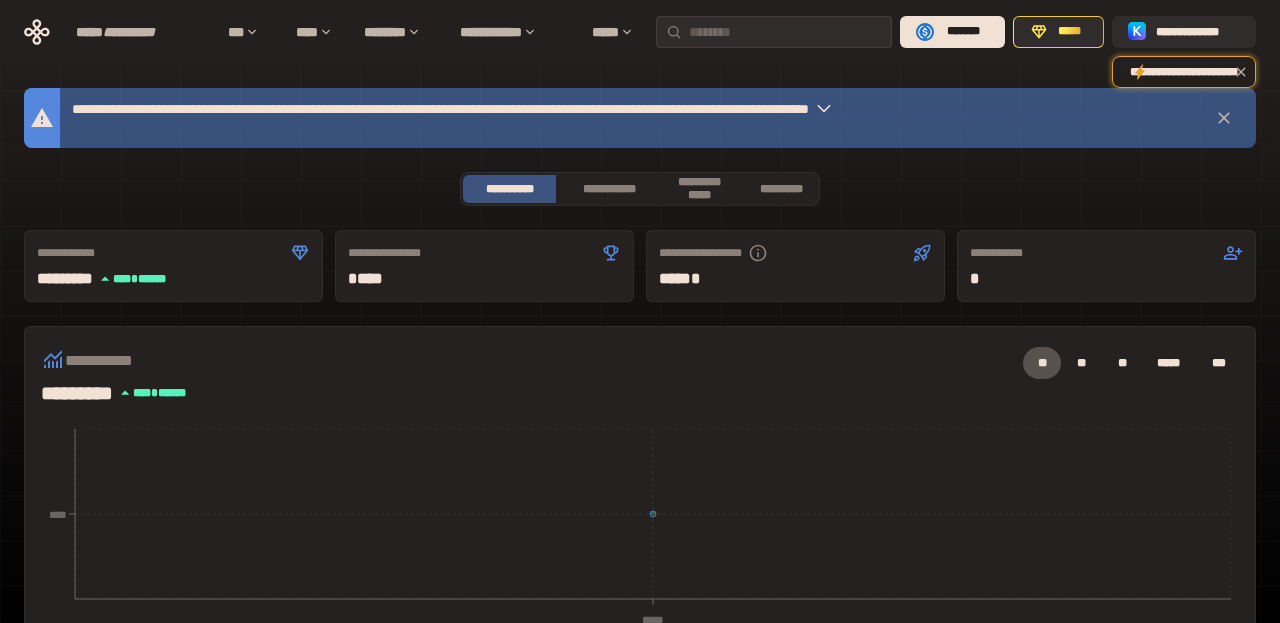 click 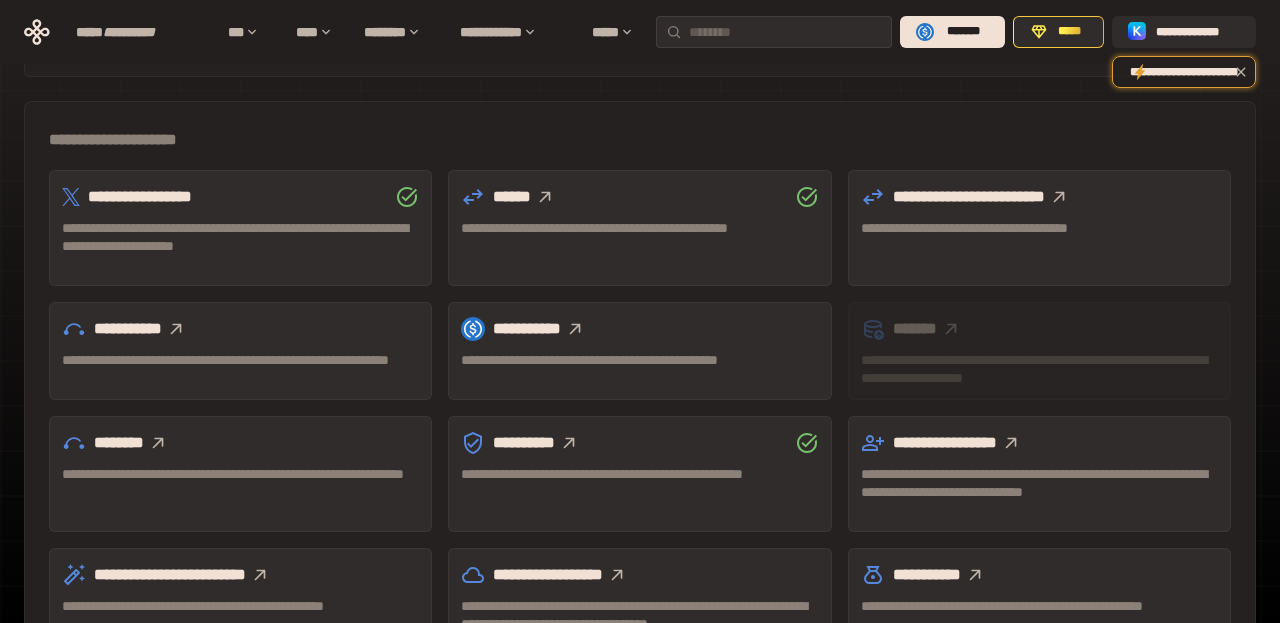 scroll, scrollTop: 570, scrollLeft: 0, axis: vertical 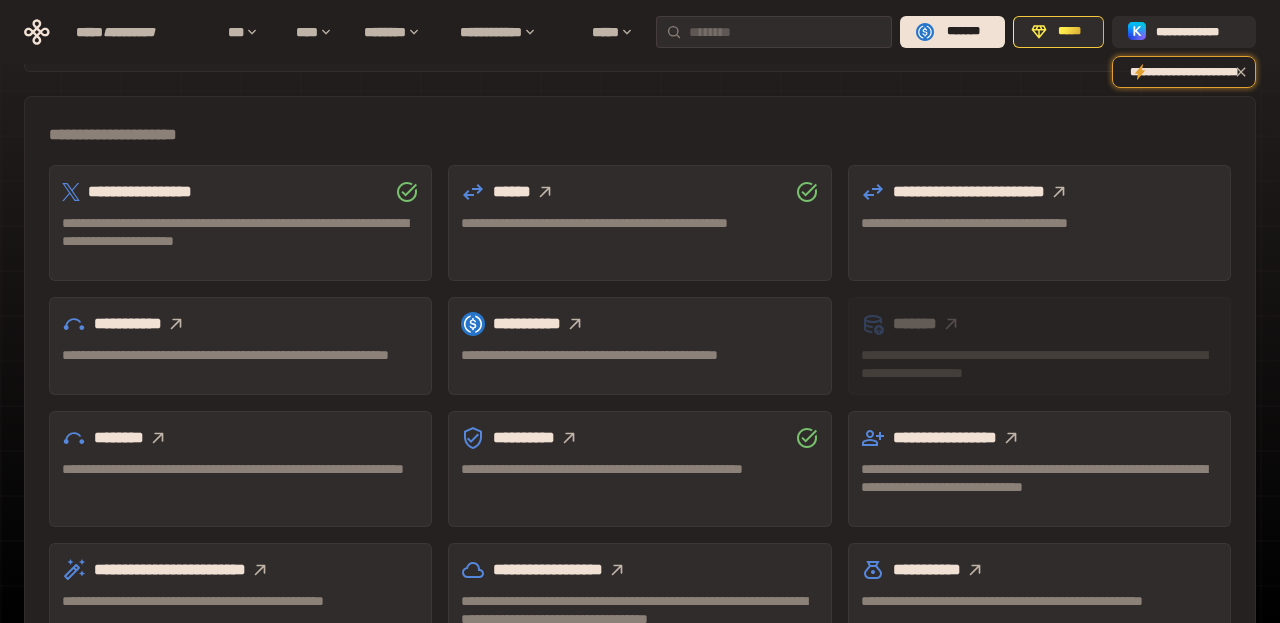 click on "**********" at bounding box center [639, 232] 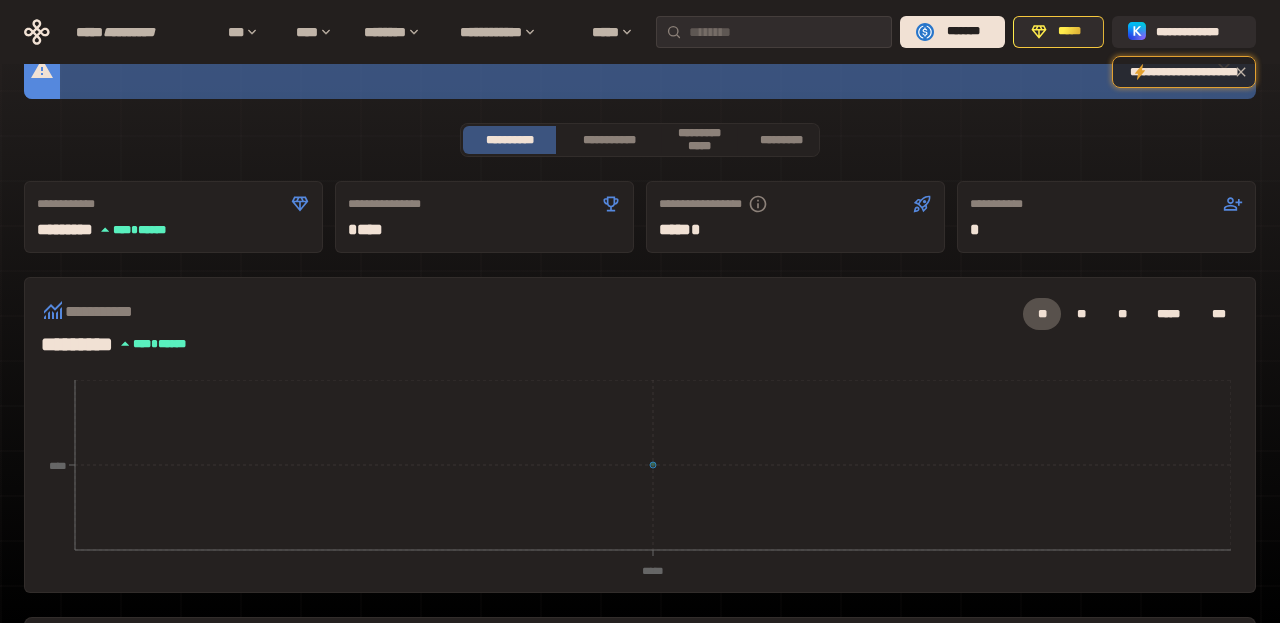 scroll, scrollTop: 44, scrollLeft: 0, axis: vertical 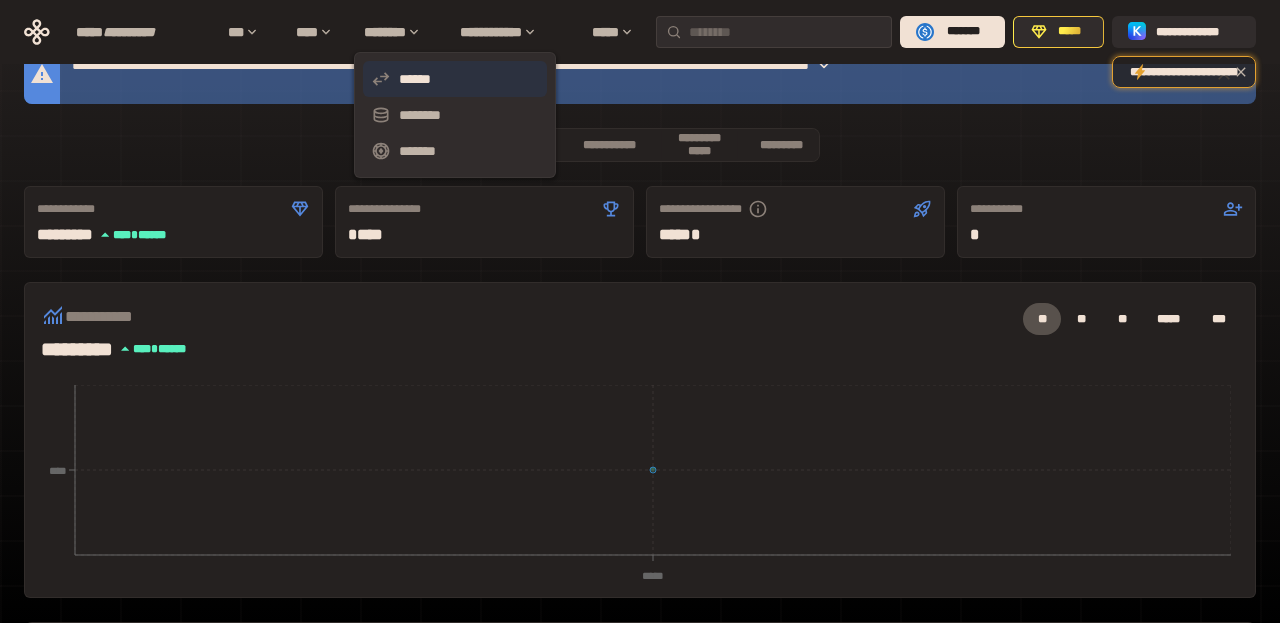 click on "******" at bounding box center (415, 79) 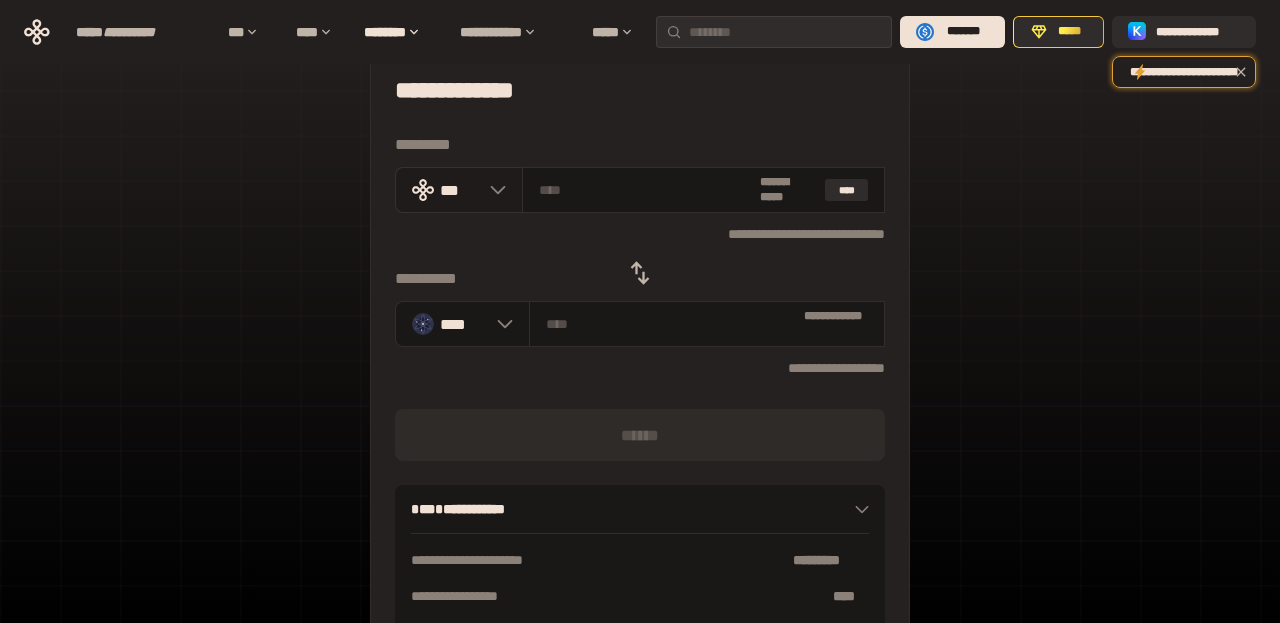 click 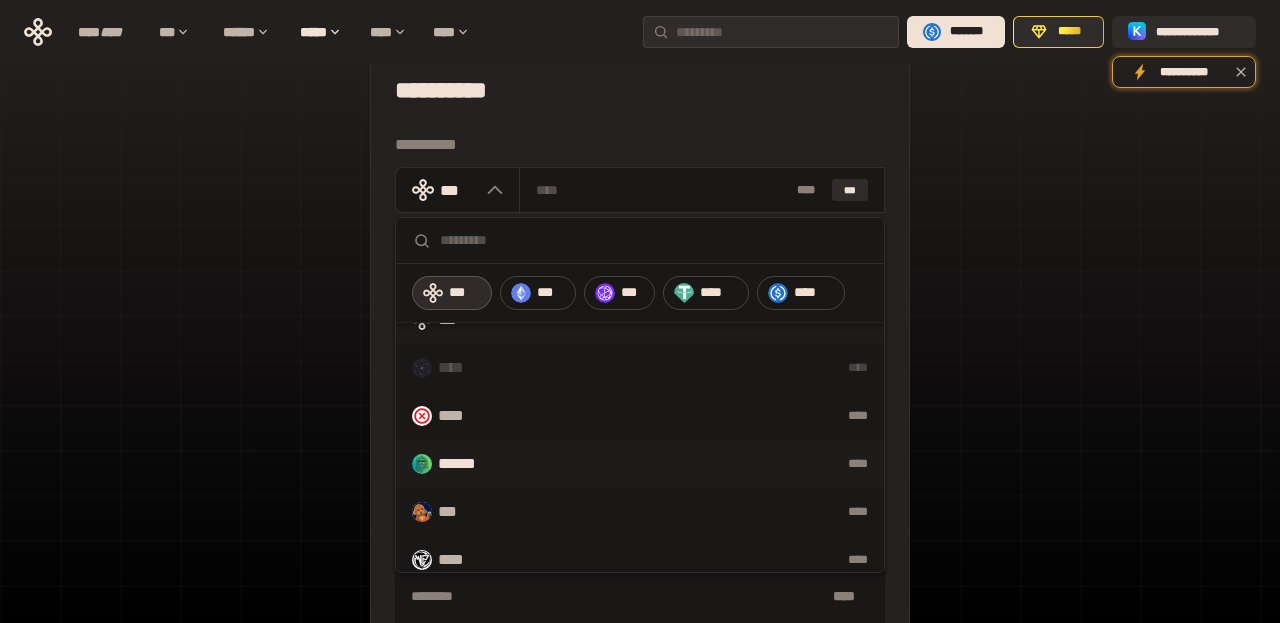 scroll, scrollTop: 0, scrollLeft: 0, axis: both 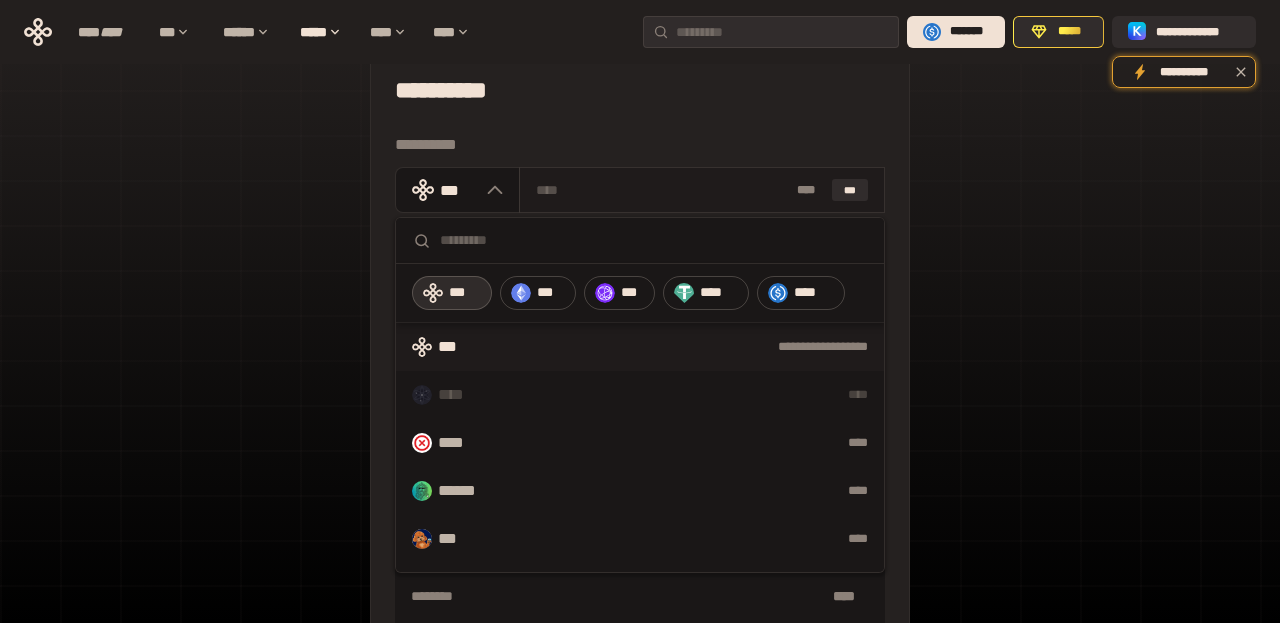 click at bounding box center [663, 190] 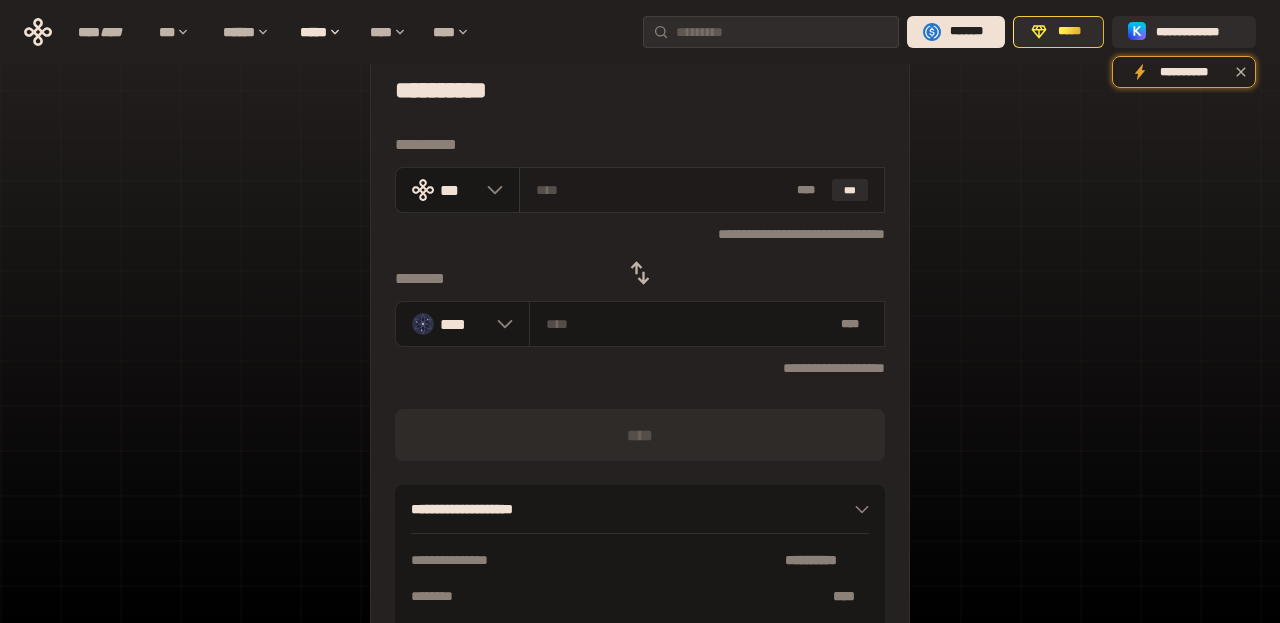 click at bounding box center [663, 190] 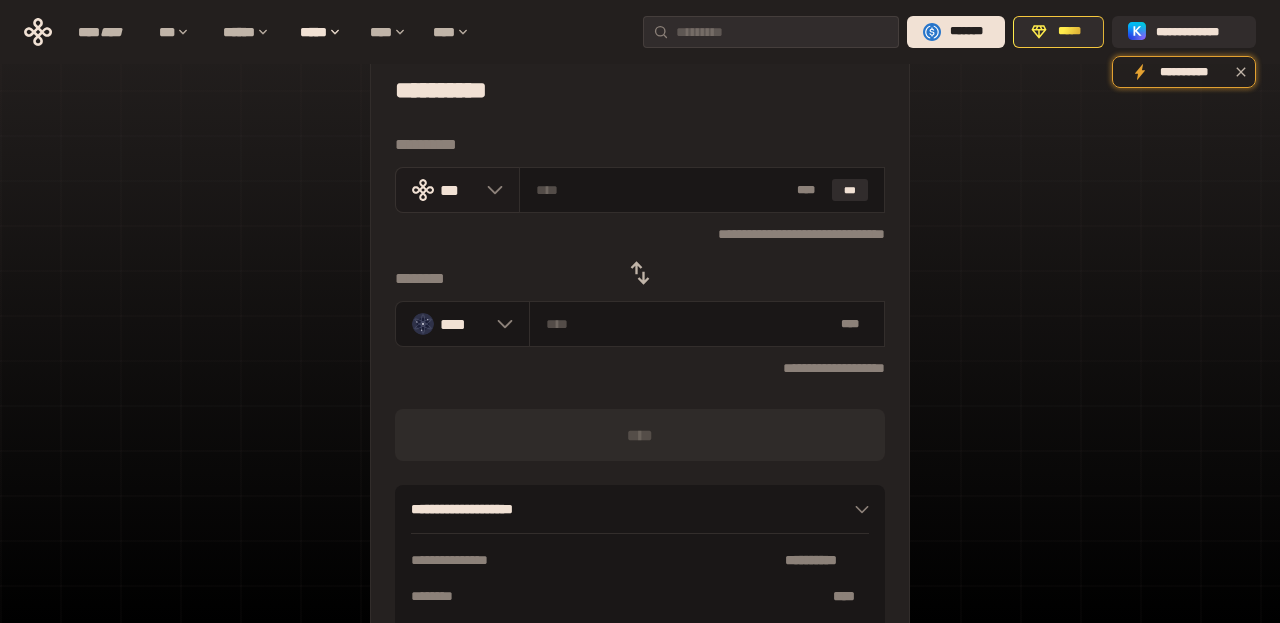 click 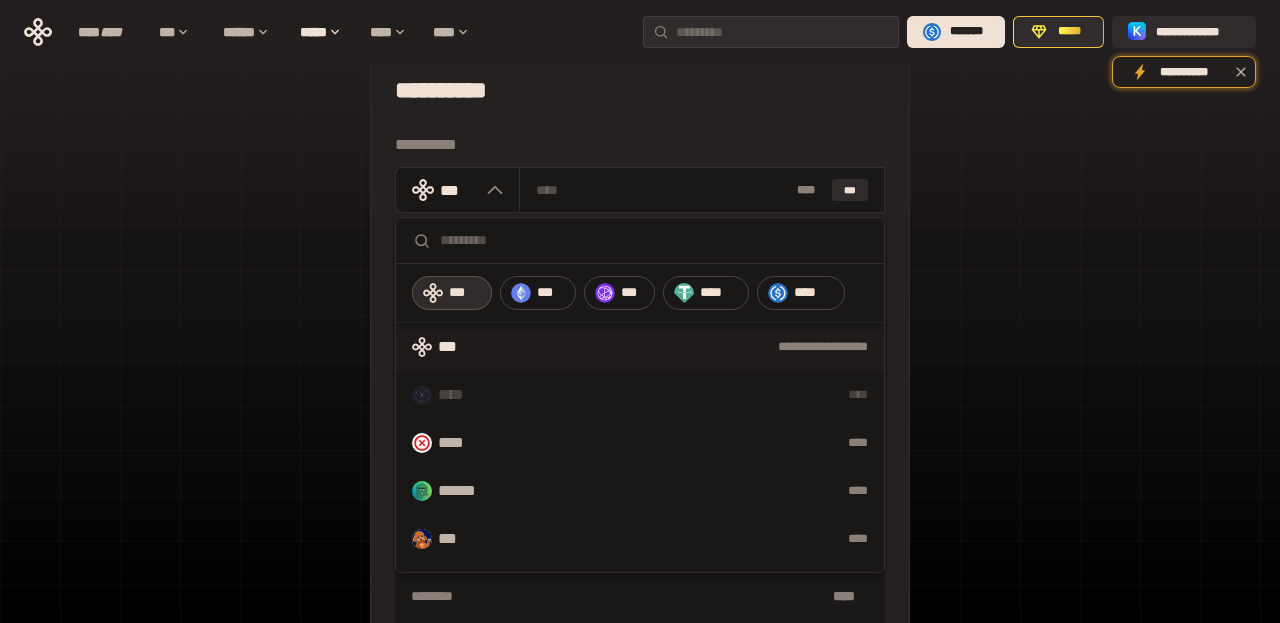 click at bounding box center (654, 240) 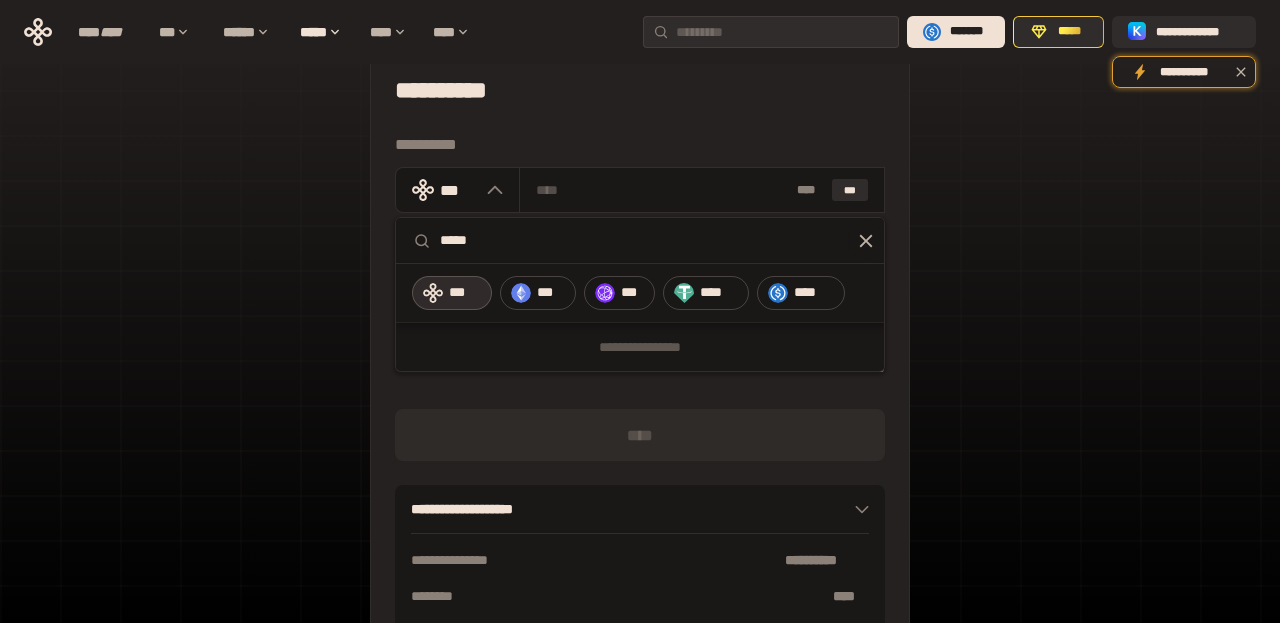 type on "******" 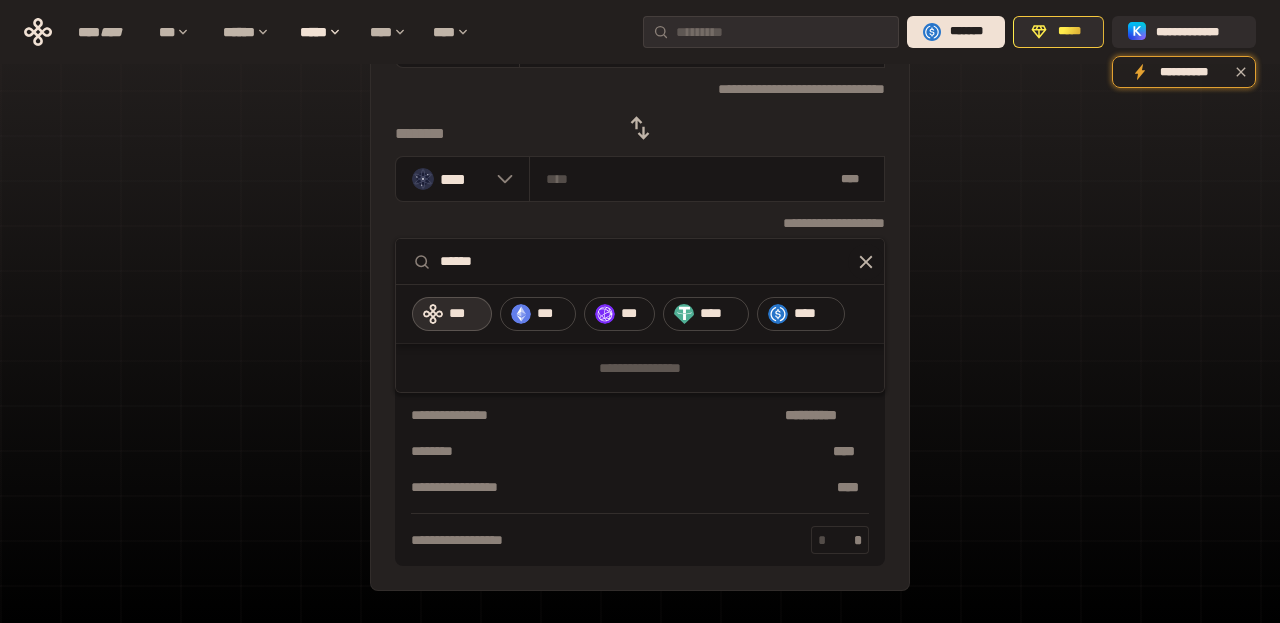 scroll, scrollTop: 0, scrollLeft: 0, axis: both 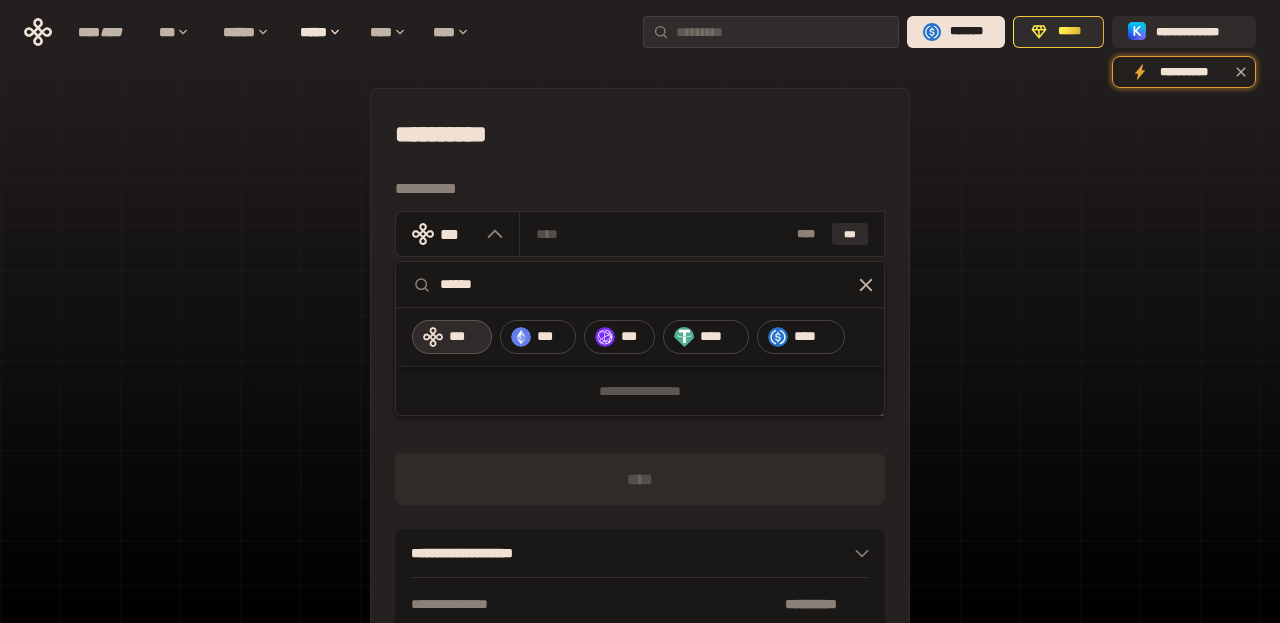 click on "[FIRST] [LAST] [PHONE]   [CITY]   [STATE]   [ZIP]   [COUNTRY]   [ADDRESS] [STREET] [APT] [EMAIL] [SSN] [DLN] [CC] [DOB] [AGE] [GENDER] [OCCUPATION] [MARITAL_STATUS] [RELATIONSHIP] [ETHNICITY] [NATIONALITY] [RELIGION] [POLITICAL_PARTY] [HEALTH_INSURANCE] [EMPLOYER] [JOB_TITLE] [SALARY] [BANK_ACCOUNT] [CREDIT_SCORE] [LOAN_AMOUNT] [DEBT_TO_INCOME_RATIO] [CREDIT_LIMIT] [ACCOUNT_NUMBER] [ROUTING_NUMBER] [CARD_NUMBER] [EXPIRY_DATE] [CVV] [CARD_TYPE] [CARDHOLDER_NAME] [BILLING_ADDRESS] [SHIPPING_ADDRESS] [ORDER_ID] [PRODUCT_NAME] [QUANTITY] [PRICE] [TOTAL_PRICE] [PAYMENT_METHOD] [TRANSACTION_ID] [DATE] [TIME] [IP_ADDRESS] [DEVICE_ID] [USER_AGENT] [BROWSER] [OS] [COOKIES] [SESSION_ID] [USERNAME] [PASSWORD] [SECURITY_QUESTION] [SECURITY_ANSWER] [ACCOUNT_STATUS] [LAST_LOGIN] [LOGIN_ATTEMPTS] [FAILED_LOGIN_ATTEMPTS] [ACCOUNT_CREATION_DATE] [ACCOUNT_UPDATE_DATE] [PROFILE_PICTURE] [BIO] [WEBSITE] [SOCIAL_MEDIA_PROFILE] [PHONE_NUMBER] [EMAIL_ADDRESS] [PHYSICAL_ADDRESS] [POSTAL_CODE] [CITY_NAME] [STATE_NAME] [COUNTRY_NAME] [LATITUDE] [LONGITUDE] [DATE_OF_BIRTH] [AGE_IN_YEARS] [AGE_IN_MONTHS] [AGE_IN_DAYS] [TIME_OF_BIRTH] [YEAR_OF_BIRTH] [MONTH_OF_BIRTH] [DAY_OF_BIRTH] [PERSONAL_IDENTIFIER] [GOVERNMENT_ID] [PASSPORT_NUMBER] [DRIVERS_LICENSE_NUMBER] [SOCIAL_SECURITY_NUMBER] [CREDIT_CARD_NUMBER] [DEBIT_CARD_NUMBER] [BANK_ACCOUNT_NUMBER] [ROUTING_NUMBER] [SWIFT_CODE] [IBAN] [ACCOUNT_HOLDER_NAME] [CARD_EXPIRY_DATE] [CARD_SECURITY_CODE] [BILLING_ADDRESS_LINE1] [BILLING_ADDRESS_LINE2] [BILLING_CITY] [BILLING_STATE] [BILLING_POSTAL_CODE] [BILLING_COUNTRY] [SHIPPING_ADDRESS_LINE1] [SHIPPING_ADDRESS_LINE2] [SHIPPING_CITY] [SHIPPING_STATE] [SHIPPING_POSTAL_CODE] [SHIPPING_COUNTRY] [ORDER_DATE] [ORDER_TIME] [PRODUCT_SKU] [PRODUCT_PRICE] [PRODUCT_QUANTITY] [TOTAL_ORDER_PRICE] [PAYMENT_METHOD_TYPE] [TRANSACTION_DATE] [TRANSACTION_TIME] [IP_ADDRESS_V4] [IP_ADDRESS_V6] [DEVICE_MODEL] [DEVICE_MANUFACTURER] [OPERATING_SYSTEM_VERSION] [BROWSER_VERSION] [USER_AGENT_STRING] [COOKIE_VALUE] [SESSION_TOKEN] [ENCRYPTED_PASSWORD] [HASHED_PASSWORD] [SECURITY_QUESTION_TEXT] [SECURITY_ANSWER_TEXT] [ACCOUNT_STATUS_CODE] [LAST_LOGIN_TIMESTAMP] [FAILED_LOGIN_TIMESTAMP] [ACCOUNT_CREATION_TIMESTAMP] [ACCOUNT_UPDATE_TIMESTAMP] [PROFILE_PICTURE_URL] [USER_BIO] [USER_WEBSITE] [SOCIAL_MEDIA_USERNAME] [PERSONAL_PHONE_NUMBER] [PERSONAL_EMAIL_ADDRESS] [PERSONAL_PHYSICAL_ADDRESS] [PERSONAL_POSTAL_CODE] [PERSONAL_CITY_NAME] [PERSONAL_STATE_NAME] [PERSONAL_COUNTRY_NAME] [PERSONAL_LATITUDE] [PERSONAL_LONGITUDE] [PERSONAL_DATE_OF_BIRTH] [PERSONAL_AGE_IN_YEARS] [PERSONAL_AGE_IN_MONTHS] [PERSONAL_AGE_IN_DAYS] [PERSONAL_TIME_OF_BIRTH] [PERSONAL_YEAR_OF_BIRTH] [PERSONAL_MONTH_OF_BIRTH] [PERSONAL_DAY_OF_BIRTH] [PERSONAL_IDENTIFIER_TYPE] [PERSONAL_GOVERNMENT_ID_TYPE] [PERSONAL_PASSPORT_NUMBER_TYPE] [PERSONAL_DRIVERS_LICENSE_NUMBER_TYPE] [PERSONAL_SOCIAL_SECURITY_NUMBER_TYPE] [PERSONAL_CREDIT_CARD_NUMBER_TYPE] [PERSONAL_DEBIT_CARD_NUMBER_TYPE] [PERSONAL_BANK_ACCOUNT_NUMBER_TYPE] [PERSONAL_ROUTING_NUMBER_TYPE] [PERSONAL_SWIFT_CODE_TYPE] [PERSONAL_IBAN_TYPE] [PERSONAL_ACCOUNT_HOLDER_NAME_TYPE] [PERSONAL_CARD_EXPIRY_DATE_TYPE] [PERSONAL_CARD_SECURITY_CODE_TYPE] [PERSONAL_CARD_TYPE_TYPE] [PERSONAL_BILLING_ADDRESS_LINE1_TYPE] [PERSONAL_BILLING_ADDRESS_LINE2_TYPE] [PERSONAL_BILLING_CITY_TYPE] [PERSONAL_BILLING_STATE_TYPE] [PERSONAL_BILLING_POSTAL_CODE_TYPE] [PERSONAL_BILLING_COUNTRY_TYPE] [PERSONAL_SHIPPING_ADDRESS_LINE1_TYPE] [PERSONAL_SHIPPING_ADDRESS_LINE2_TYPE] [PERSONAL_SHIPPING_CITY_TYPE] [PERSONAL_SHIPPING_STATE_TYPE] [PERSONAL_SHIPPING_POSTAL_CODE_TYPE] [PERSONAL_SHIPPING_COUNTRY_TYPE] [PERSONAL_ORDER_DATE_TYPE] [PERSONAL_ORDER_TIME_TYPE] [PERSONAL_PRODUCT_SKU_TYPE] [PERSONAL_PRODUCT_PRICE_TYPE] [PERSONAL_PRODUCT_QUANTITY_TYPE] [PERSONAL_TOTAL_ORDER_PRICE_TYPE] [PERSONAL_PAYMENT_METHOD_TYPE_TYPE] [PERSONAL_TRANSACTION_DATE_TYPE] [PERSONAL_TRANSACTION_TIME_TYPE] [PERSONAL_IP_ADDRESS_V4_TYPE] [PERSONAL_IP_ADDRESS_V6_TYPE] [PERSONAL_DEVICE_MODEL_TYPE] [PERSONAL_DEVICE_MANUFACTURER_TYPE] [PERSONAL_OPERATING_SYSTEM_VERSION_TYPE] [PERSONAL_BROWSER_VERSION_TYPE] [PERSONAL_USER_AGENT_STRING_TYPE] [PERSONAL_COOKIE_VALUE_TYPE] [PERSONAL_SESSION_TOKEN_TYPE] [PERSONAL_ENCRYPTED_PASSWORD_TYPE] [PERSONAL_HASHED_PASSWORD_TYPE] [PERSONAL_SECURITY_QUESTION_TEXT_TYPE] [PERSONAL_SECURITY_ANSWER_TEXT_TYPE] [PERSONAL_ACCOUNT_STATUS_CODE_TYPE] [PERSONAL_LAST_LOGIN_TIMESTAMP_TYPE] [PERSONAL_FAILED_LOGIN_TIMESTAMP_TYPE] [PERSONAL_ACCOUNT_CREATION_TIMESTAMP_TYPE] [PERSONAL_ACCOUNT_UPDATE_TIMESTAMP_TYPE] [PERSONAL_PROFILE_PICTURE_URL_TYPE] [PERSONAL_USER_BIO_TYPE] [PERSONAL_USER_WEBSITE_TYPE] [PERSONAL_SOCIAL_MEDIA_USERNAME_TYPE]" at bounding box center (640, 444) 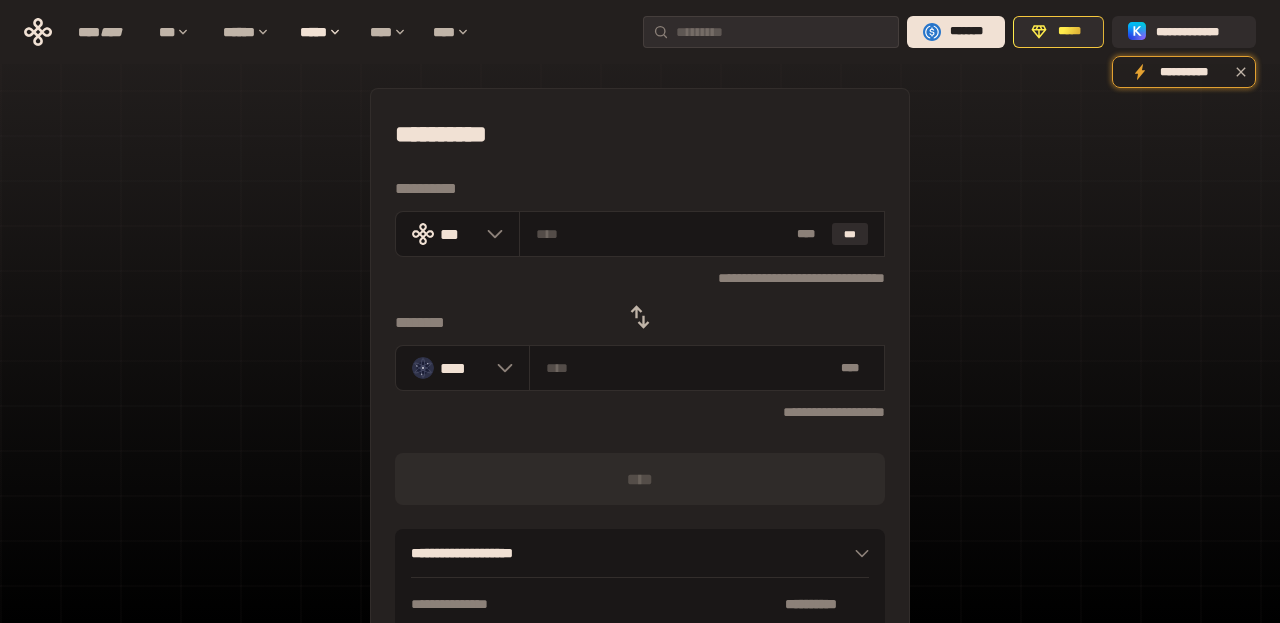click on "[FIRST] [LAST] [PHONE] [CITY] [STATE] [ZIP] [COUNTRY] [ADDRESS] [STREET] [APT] [EMAIL] [SSN] [DLN] [CC] [DOB] [AGE] [GENDER] [OCCUPATION] [MARITAL_STATUS] [RELATIONSHIP] [ETHNICITY] [NATIONALITY] [RELIGION] [POLITICAL_PARTY] [HEALTH_INSURANCE] [EMPLOYER] [JOB_TITLE] [SALARY] [BANK_ACCOUNT] [CREDIT_SCORE] [LOAN_AMOUNT] [DEBT_TO_INCOME_RATIO] [CREDIT_LIMIT] [ACCOUNT_NUMBER] [ROUTING_NUMBER] [CARD_NUMBER] [EXPIRY_DATE] [CVV] [CARD_TYPE] [CARDHOLDER_NAME] [BILLING_ADDRESS] [SHIPPING_ADDRESS] [ORDER_ID] [PRODUCT_NAME] [QUANTITY] [PRICE] [TOTAL_PRICE] [PAYMENT_METHOD] [TRANSACTION_ID] [DATE] [TIME] [IP_ADDRESS] [DEVICE_ID] [USER_AGENT] [BROWSER] [OS] [COOKIES] [SESSION_ID] [USERNAME] [PASSWORD] [SECURITY_QUESTION] [SECURITY_ANSWER] [ACCOUNT_STATUS] [LAST_LOGIN] [LOGIN_ATTEMPTS] [FAILED_LOGIN_ATTEMPTS] [ACCOUNT_CREATION_DATE] [ACCOUNT_UPDATE_DATE] [PROFILE_PICTURE] [BIO] [WEBSITE] [SOCIAL_MEDIA_PROFILE] [PHONE_NUMBER] [EMAIL_ADDRESS] [PHYSICAL_ADDRESS] [POSTAL_CODE] [CITY_NAME] [STATE_NAME] [COUNTRY_NAME] [LATITUDE] [LONGITUDE] [DATE_OF_BIRTH] [AGE_IN_YEARS] [AGE_IN_MONTHS] [AGE_IN_DAYS] [TIME_OF_BIRTH] [YEAR_OF_BIRTH] [MONTH_OF_BIRTH] [DAY_OF_BIRTH] [PERSONAL_IDENTIFIER] [GOVERNMENT_ID] [PASSPORT_NUMBER] [DRIVERS_LICENSE_NUMBER] [SOCIAL_SECURITY_NUMBER] [CREDIT_CARD_NUMBER] [DEBIT_CARD_NUMBER] [BANK_ACCOUNT_NUMBER] [ROUTING_NUMBER] [SWIFT_CODE] [IBAN] [ACCOUNT_HOLDER_NAME] [CARD_EXPIRY_DATE] [CARD_SECURITY_CODE] [BILLING_ADDRESS_LINE1] [BILLING_ADDRESS_LINE2] [BILLING_CITY] [BILLING_STATE] [BILLING_POSTAL_CODE] [BILLING_COUNTRY] [SHIPPING_ADDRESS_LINE1] [SHIPPING_ADDRESS_LINE2] [SHIPPING_CITY] [SHIPPING_STATE] [SHIPPING_POSTAL_CODE] [SHIPPING_COUNTRY] [ORDER_DATE] [ORDER_TIME] [PRODUCT_SKU] [PRODUCT_PRICE] [PRODUCT_QUANTITY] [TOTAL_ORDER_PRICE] [PAYMENT_METHOD_TYPE] [TRANSACTION_DATE] [TRANSACTION_TIME] [IP_ADDRESS_V4] [IP_ADDRESS_V6] [DEVICE_MODEL] [DEVICE_MANUFACTURER] [OPERATING_SYSTEM_VERSION] [BROWSER_VERSION] [USER_AGENT_STRING] [COOKIE_VALUE] [SESSION_TOKEN] [ENCRYPTED_PASSWORD] [HASHED_PASSWORD] [SECURITY_QUESTION_TEXT] [SECURITY_ANSWER_TEXT] [ACCOUNT_STATUS_CODE] [LAST_LOGIN_TIMESTAMP] [FAILED_LOGIN_TIMESTAMP] [ACCOUNT_CREATION_TIMESTAMP] [ACCOUNT_UPDATE_TIMESTAMP] [PROFILE_PICTURE_URL] [USER_BIO] [USER_WEBSITE] [SOCIAL_MEDIA_USERNAME] [PERSONAL_PHONE_NUMBER] [PERSONAL_EMAIL_ADDRESS] [PERSONAL_PHYSICAL_ADDRESS] [PERSONAL_POSTAL_CODE] [PERSONAL_CITY_NAME] [PERSONAL_STATE_NAME] [PERSONAL_COUNTRY_NAME] [PERSONAL_LATITUDE] [PERSONAL_LONGITUDE] [PERSONAL_DATE_OF_BIRTH] [PERSONAL_AGE_IN_YEARS] [PERSONAL_AGE_IN_MONTHS] [PERSONAL_AGE_IN_DAYS] [PERSONAL_TIME_OF_BIRTH] [PERSONAL_YEAR_OF_BIRTH] [PERSONAL_MONTH_OF_BIRTH] [PERSONAL_DAY_OF_BIRTH] [PERSONAL_IDENTIFIER_TYPE] [PERSONAL_GOVERNMENT_ID_TYPE] [PERSONAL_PASSPORT_NUMBER_TYPE] [PERSONAL_DRIVERS_LICENSE_NUMBER_TYPE] [PERSONAL_SOCIAL_SECURITY_NUMBER_TYPE] [PERSONAL_CREDIT_CARD_NUMBER_TYPE] [PERSONAL_DEBIT_CARD_NUMBER_TYPE] [PERSONAL_BANK_ACCOUNT_NUMBER_TYPE] [PERSONAL_ROUTING_NUMBER_TYPE] [PERSONAL_SWIFT_CODE_TYPE] [PERSONAL_IBAN_TYPE] [PERSONAL_ACCOUNT_HOLDER_NAME_TYPE] [PERSONAL_CARD_EXPIRY_DATE_TYPE] [PERSONAL_CARD_SECURITY_CODE_TYPE] [PERSONAL_CARD_TYPE_TYPE] [PERSONAL_BILLING_ADDRESS_LINE1_TYPE] [PERSONAL_BILLING_ADDRESS_LINE2_TYPE] [PERSONAL_BILLING_CITY_TYPE] [PERSONAL_BILLING_STATE_TYPE] [PERSONAL_BILLING_POSTAL_CODE_TYPE] [PERSONAL_BILLING_COUNTRY_TYPE] [PERSONAL_SHIPPING_ADDRESS_LINE1_TYPE] [PERSONAL_SHIPPING_ADDRESS_LINE2_TYPE] [PERSONAL_SHIPPING_CITY_TYPE] [PERSONAL_SHIPPING_STATE_TYPE] [PERSONAL_SHIPPING_POSTAL_CODE_TYPE] [PERSONAL_SHIPPING_COUNTRY_TYPE] [PERSONAL_ORDER_DATE_TYPE] [PERSONAL_ORDER_TIME_TYPE] [PERSONAL_PRODUCT_SKU_TYPE] [PERSONAL_PRODUCT_PRICE_TYPE] [PERSONAL_PRODUCT_QUANTITY_TYPE] [PERSONAL_TOTAL_ORDER_PRICE_TYPE] [PERSONAL_PAYMENT_METHOD_TYPE_TYPE] [PERSONAL_TRANSACTION_DATE_TYPE] [PERSONAL_TRANSACTION_TIME_TYPE] [PERSONAL_IP_ADDRESS_V4_TYPE] [PERSONAL_IP_ADDRESS_V6_TYPE] [PERSONAL_DEVICE_MODEL_TYPE] [PERSONAL_DEVICE_MANUFACTURER_TYPE] [PERSONAL_OPERATING_SYSTEM_VERSION_TYPE] [PERSONAL_BROWSER_VERSION_TYPE] [PERSONAL_USER_AGENT_STRING_TYPE] [PERSONAL_COOKIE_VALUE_TYPE] [PERSONAL_SESSION_TOKEN_TYPE] [PERSONAL_ENCRYPTED_PASSWORD_TYPE] [PERSONAL_HASHED_PASSWORD_TYPE] [PERSONAL_SECURITY_QUESTION_TEXT_TYPE] [PERSONAL_SECURITY_ANSWER_TEXT_TYPE] [PERSONAL_ACCOUNT_STATUS_CODE_TYPE] [PERSONAL_LAST_LOGIN_TIMESTAMP_TYPE] [PERSONAL_FAILED_LOGIN_TIMESTAMP_TYPE] [PERSONAL_ACCOUNT_CREATION_TIMESTAMP_TYPE] [PERSONAL_ACCOUNT_UPDATE_TIMESTAMP_TYPE] [PERSONAL_PROFILE_PICTURE_URL_TYPE] [PERSONAL_USER_BIO_TYPE] [PERSONAL_USER_WEBSITE_TYPE] [PERSONAL_SOCIAL_MEDIA_USERNAME_TYPE]" at bounding box center (640, 444) 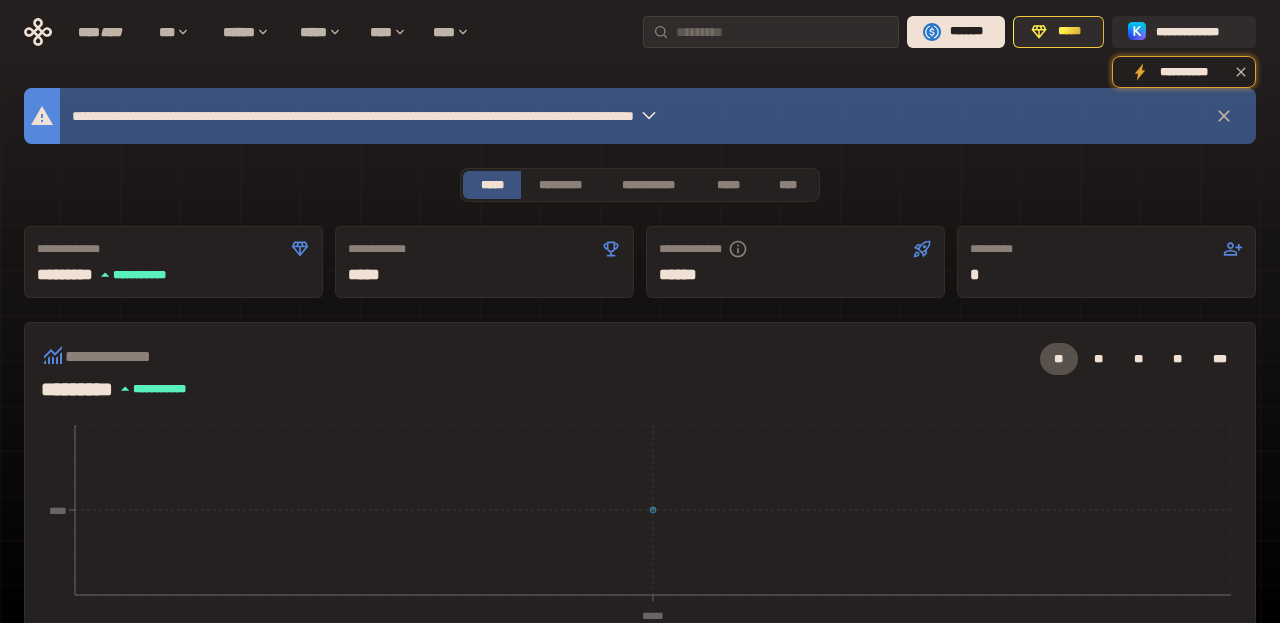 scroll, scrollTop: 44, scrollLeft: 0, axis: vertical 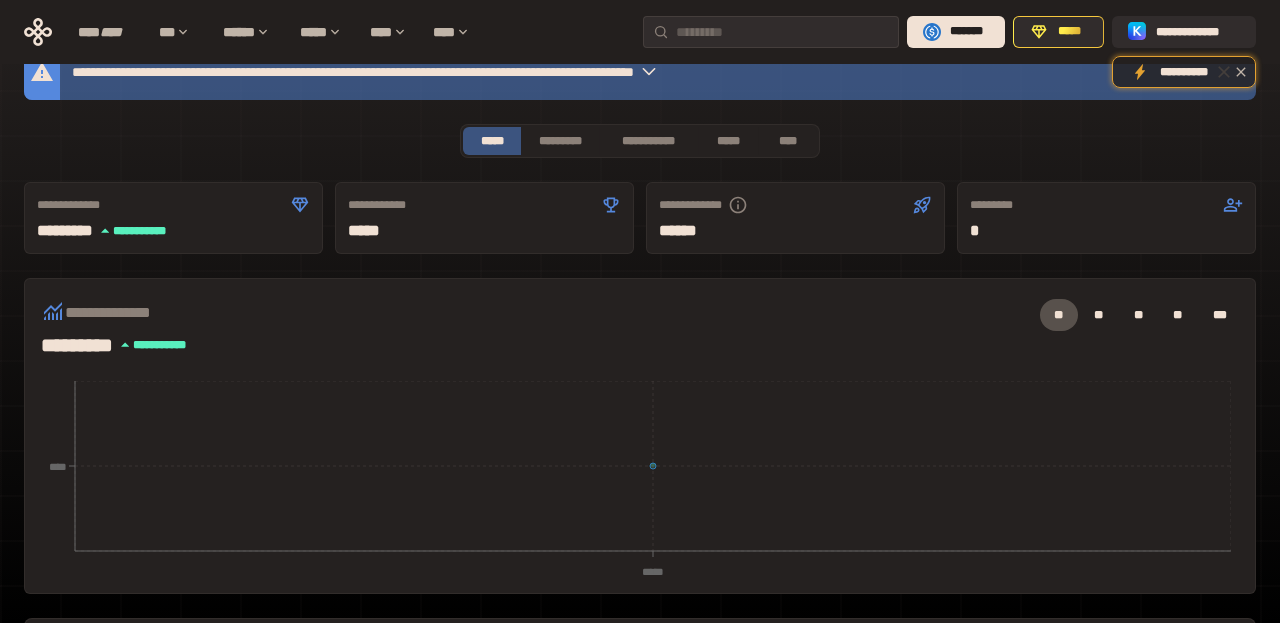 click 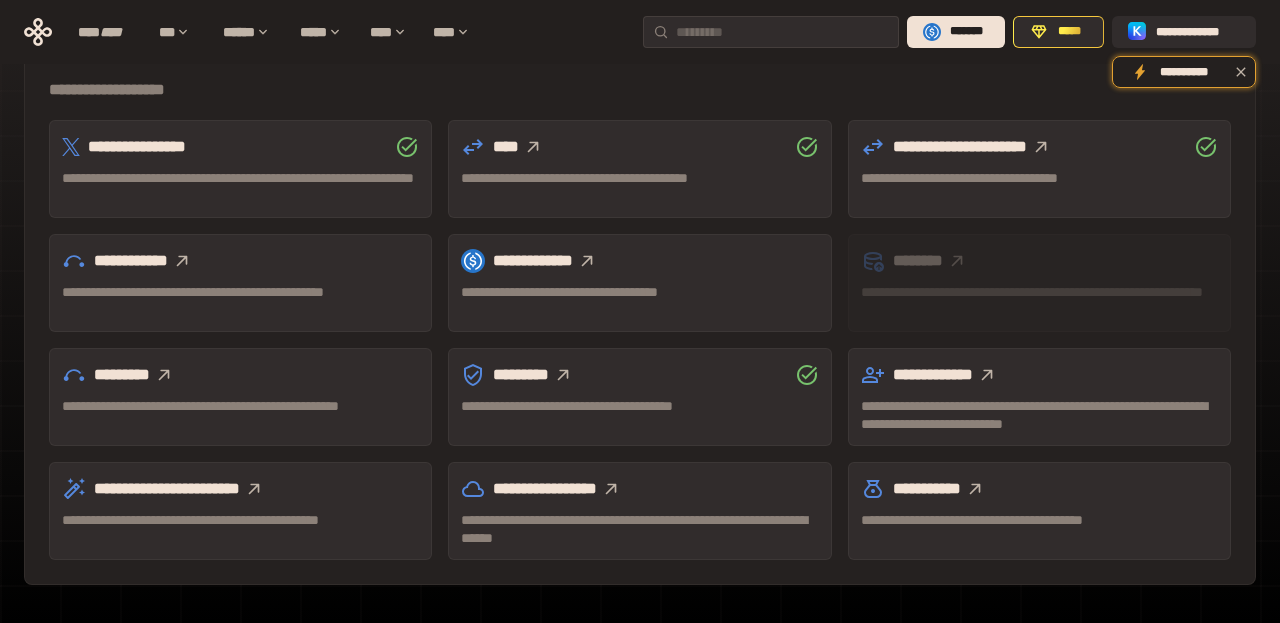 scroll, scrollTop: 665, scrollLeft: 0, axis: vertical 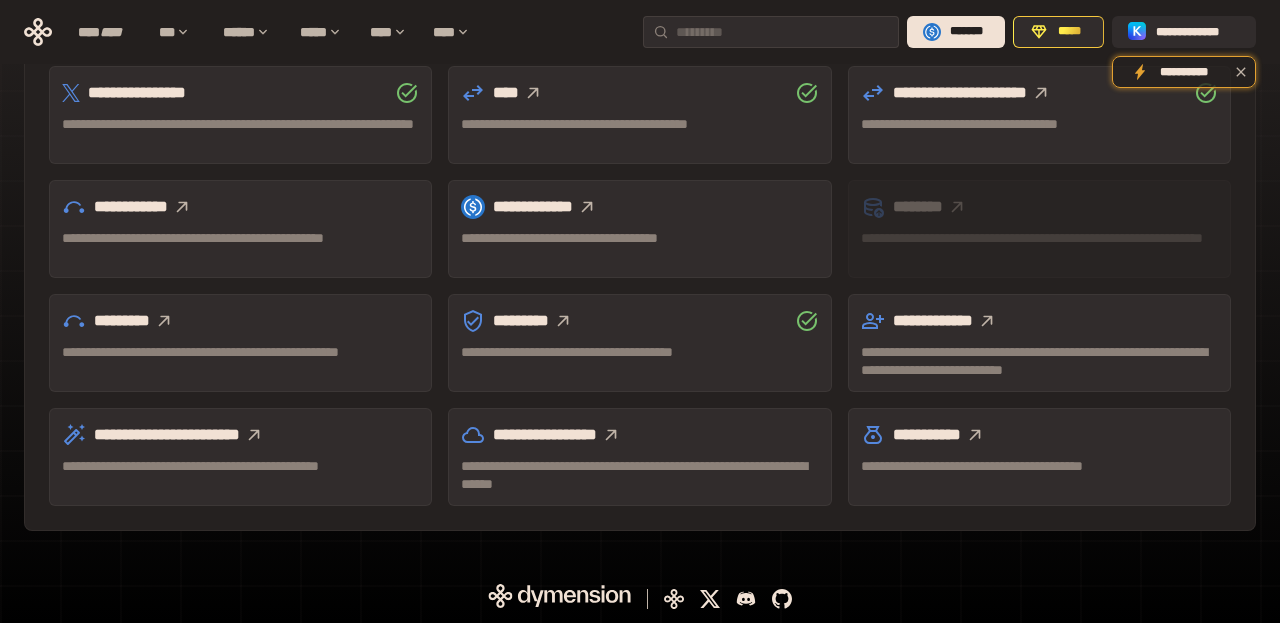 click 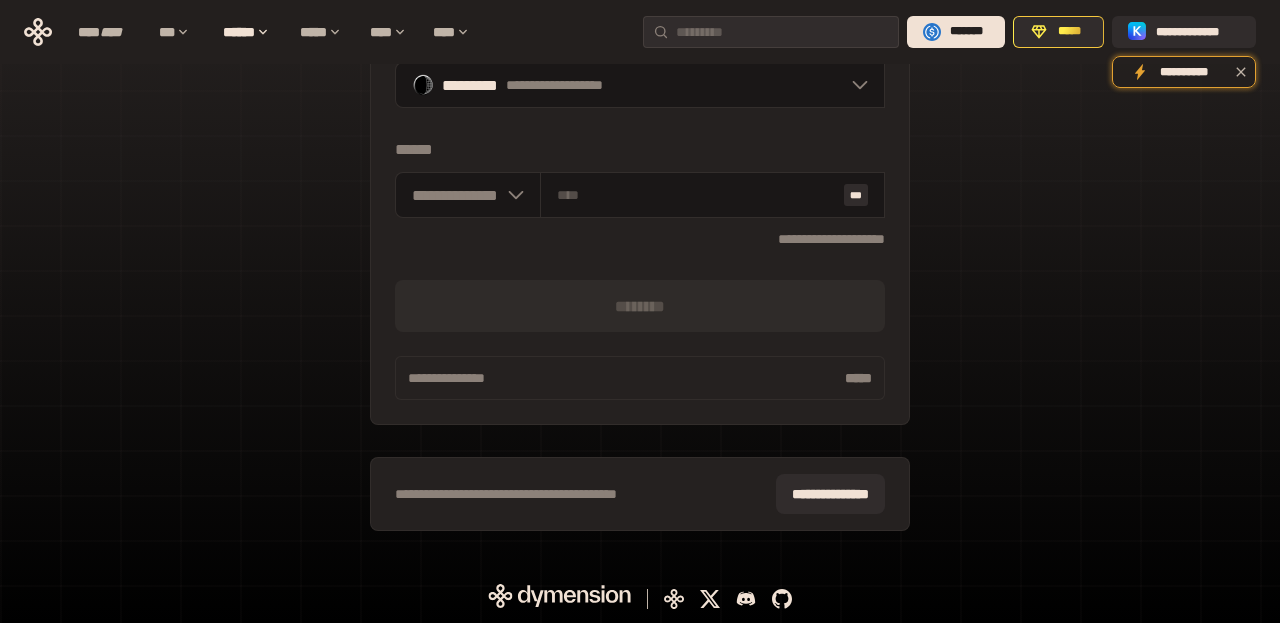scroll, scrollTop: 251, scrollLeft: 0, axis: vertical 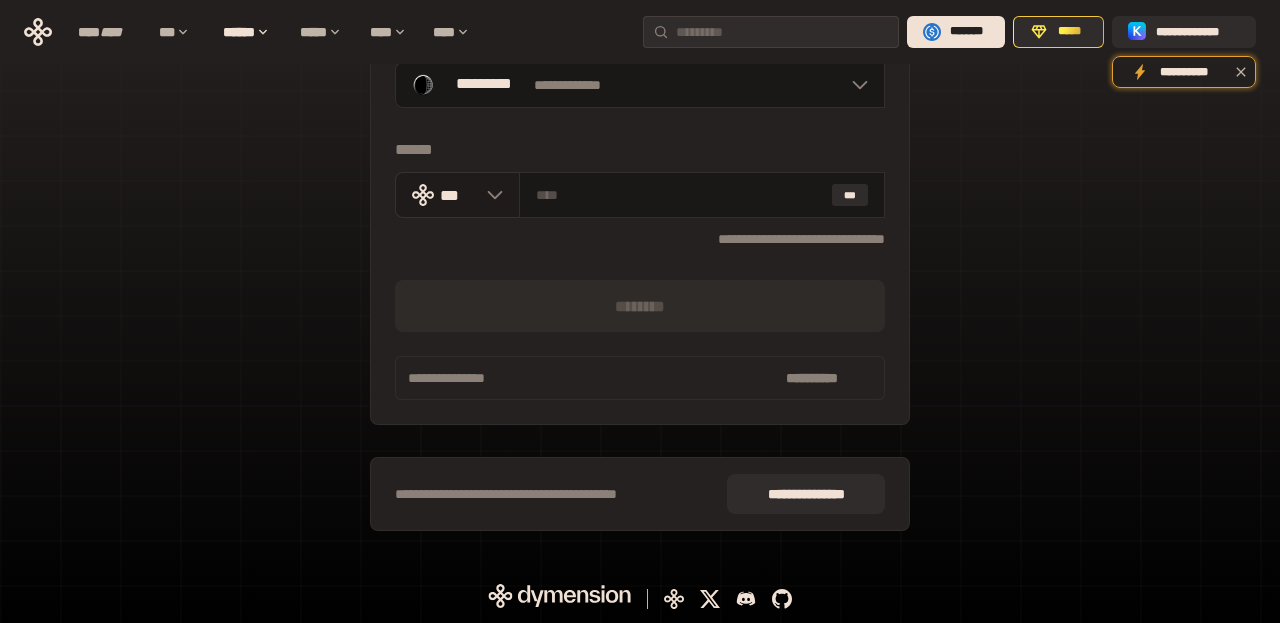 click 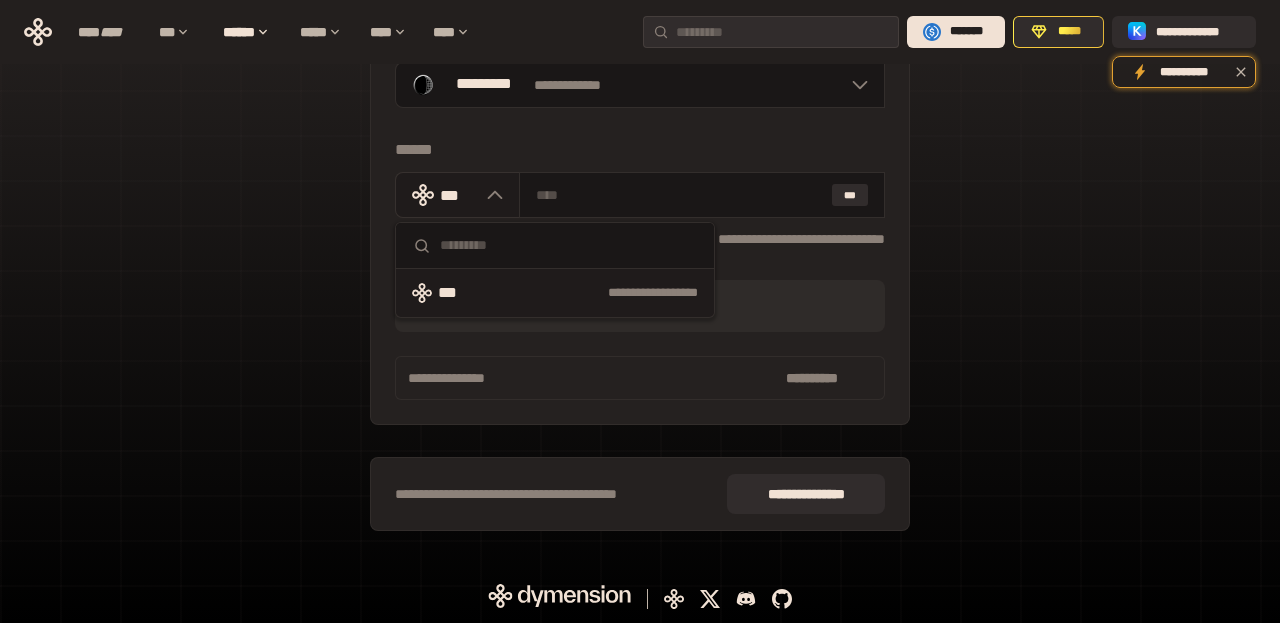 click 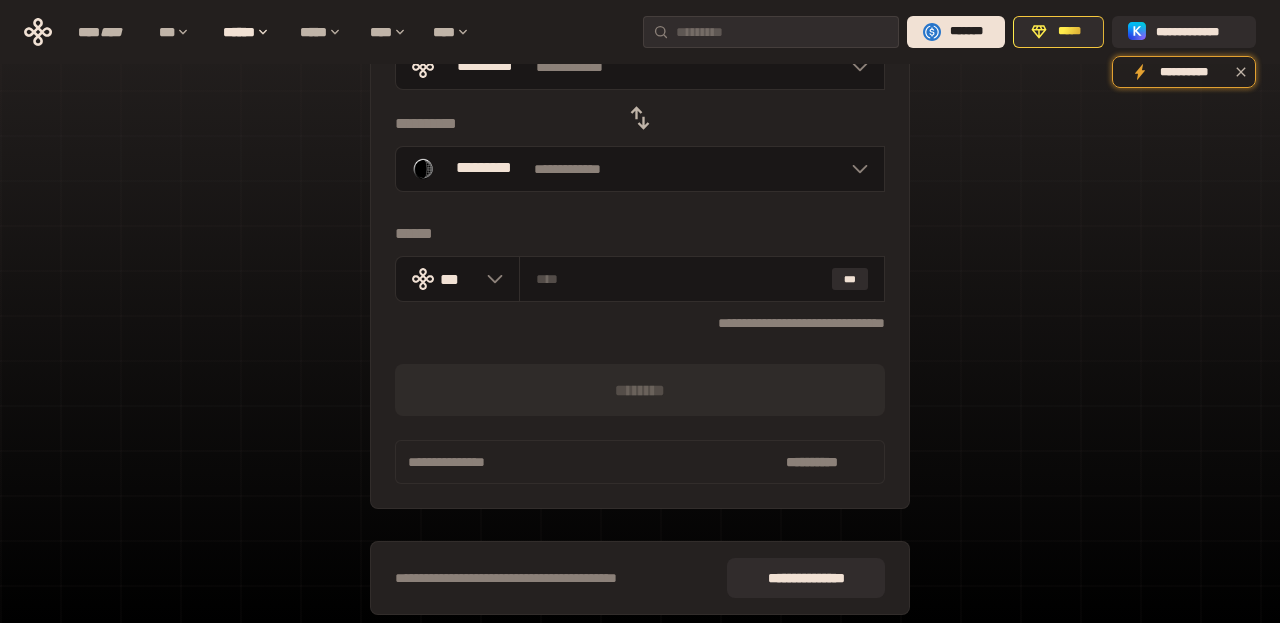 scroll, scrollTop: 145, scrollLeft: 0, axis: vertical 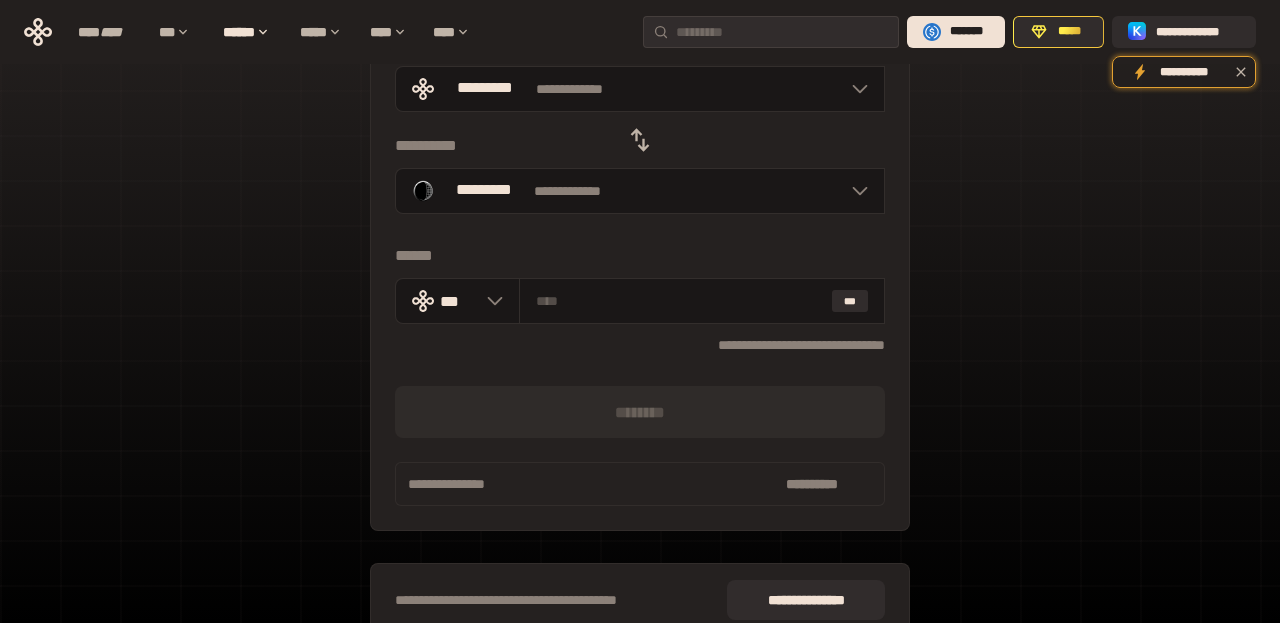 click on "[FIRST] [LAST] [PHONE] [CITY] [STATE] [ZIP] [COUNTRY] [ADDRESS] [STREET] [APT] [EMAIL] [SSN] [DLN] [CC] [DOB] [AGE] [GENDER] [OCCUPATION] [MARITAL_STATUS] [RELATIONSHIP] [ETHNICITY] [NATIONALITY] [RELIGION] [POLITICAL_PARTY] [HEALTH_INSURANCE] [EMPLOYER] [JOB_TITLE] [SALARY] [BANK_ACCOUNT] [CREDIT_SCORE] [LOAN_AMOUNT] [DEBT_TO_INCOME_RATIO] [CREDIT_LIMIT] [ACCOUNT_NUMBER] [ROUTING_NUMBER] [CARD_NUMBER] [EXPIRY_DATE] [CVV] [CARD_TYPE] [CARDHOLDER_NAME] [BILLING_ADDRESS] [SHIPPING_ADDRESS] [ORDER_ID] [PRODUCT_NAME] [QUANTITY] [PRICE] [TOTAL_PRICE] [PAYMENT_METHOD] [TRANSACTION_ID] [DATE] [TIME] [IP_ADDRESS] [DEVICE_ID] [USER_AGENT] [BROWSER] [OS] [COOKIES] [SESSION_ID] [USERNAME] [PASSWORD] [SECURITY_QUESTION] [SECURITY_ANSWER] [ACCOUNT_STATUS] [LAST_LOGIN] [LOGIN_ATTEMPTS] [FAILED_LOGIN_ATTEMPTS] [ACCOUNT_CREATION_DATE] [ACCOUNT_UPDATE_DATE] [PROFILE_PICTURE] [BIO] [WEBSITE] [SOCIAL_MEDIA_PROFILE] [PHONE_NUMBER] [EMAIL_ADDRESS] [PHYSICAL_ADDRESS] [POSTAL_CODE] [CITY_NAME] [STATE_NAME] [COUNTRY_NAME] [LATITUDE] [LONGITUDE] [DATE_OF_BIRTH] [AGE_IN_YEARS] [AGE_IN_MONTHS] [AGE_IN_DAYS] [TIME_OF_BIRTH] [YEAR_OF_BIRTH] [MONTH_OF_BIRTH] [DAY_OF_BIRTH] [PERSONAL_IDENTIFIER] [GOVERNMENT_ID] [PASSPORT_NUMBER] [DRIVERS_LICENSE_NUMBER] [SOCIAL_SECURITY_NUMBER] [CREDIT_CARD_NUMBER] [DEBIT_CARD_NUMBER] [BANK_ACCOUNT_NUMBER] [ROUTING_NUMBER] [SWIFT_CODE] [IBAN] [ACCOUNT_HOLDER_NAME] [CARD_EXPIRY_DATE] [CARD_SECURITY_CODE] [BILLING_ADDRESS_LINE1] [BILLING_ADDRESS_LINE2] [BILLING_CITY] [BILLING_STATE] [BILLING_POSTAL_CODE] [BILLING_COUNTRY] [SHIPPING_ADDRESS_LINE1] [SHIPPING_ADDRESS_LINE2] [SHIPPING_CITY] [SHIPPING_STATE] [SHIPPING_POSTAL_CODE] [SHIPPING_COUNTRY] [ORDER_DATE] [ORDER_TIME] [PRODUCT_SKU] [PRODUCT_PRICE] [PRODUCT_QUANTITY] [TOTAL_ORDER_PRICE] [PAYMENT_METHOD_TYPE] [TRANSACTION_DATE] [TRANSACTION_TIME] [IP_ADDRESS_V4] [IP_ADDRESS_V6] [DEVICE_MODEL] [DEVICE_MANUFACTURER] [OPERATING_SYSTEM_VERSION] [BROWSER_VERSION] [USER_AGENT_STRING] [COOKIE_VALUE] [SESSION_TOKEN] [ENCRYPTED_PASSWORD] [HASHED_PASSWORD] [SECURITY_QUESTION_TEXT] [SECURITY_ANSWER_TEXT] [ACCOUNT_STATUS_CODE] [LAST_LOGIN_TIMESTAMP] [FAILED_LOGIN_TIMESTAMP] [ACCOUNT_CREATION_TIMESTAMP] [ACCOUNT_UPDATE_TIMESTAMP] [PROFILE_PICTURE_URL] [USER_BIO] [USER_WEBSITE] [SOCIAL_MEDIA_USERNAME] [PERSONAL_PHONE_NUMBER] [PERSONAL_EMAIL_ADDRESS] [PERSONAL_PHYSICAL_ADDRESS] [PERSONAL_POSTAL_CODE] [PERSONAL_CITY_NAME] [PERSONAL_STATE_NAME] [PERSONAL_COUNTRY_NAME] [PERSONAL_LATITUDE] [PERSONAL_LONGITUDE] [PERSONAL_DATE_OF_BIRTH] [PERSONAL_AGE_IN_YEARS] [PERSONAL_AGE_IN_MONTHS] [PERSONAL_AGE_IN_DAYS] [PERSONAL_TIME_OF_BIRTH] [PERSONAL_YEAR_OF_BIRTH] [PERSONAL_MONTH_OF_BIRTH] [PERSONAL_DAY_OF_BIRTH] [PERSONAL_IDENTIFIER_TYPE] [PERSONAL_GOVERNMENT_ID_TYPE] [PERSONAL_PASSPORT_NUMBER_TYPE] [PERSONAL_DRIVERS_LICENSE_NUMBER_TYPE] [PERSONAL_SOCIAL_SECURITY_NUMBER_TYPE] [PERSONAL_CREDIT_CARD_NUMBER_TYPE] [PERSONAL_DEBIT_CARD_NUMBER_TYPE] [PERSONAL_BANK_ACCOUNT_NUMBER_TYPE] [PERSONAL_ROUTING_NUMBER_TYPE] [PERSONAL_SWIFT_CODE_TYPE] [PERSONAL_IBAN_TYPE] [PERSONAL_ACCOUNT_HOLDER_NAME_TYPE] [PERSONAL_CARD_EXPIRY_DATE_TYPE] [PERSONAL_CARD_SECURITY_CODE_TYPE] [PERSONAL_CARD_TYPE_TYPE] [PERSONAL_BILLING_ADDRESS_LINE1_TYPE] [PERSONAL_BILLING_ADDRESS_LINE2_TYPE] [PERSONAL_BILLING_CITY_TYPE] [PERSONAL_BILLING_STATE_TYPE] [PERSONAL_BILLING_POSTAL_CODE_TYPE] [PERSONAL_BILLING_COUNTRY_TYPE] [PERSONAL_SHIPPING_ADDRESS_LINE1_TYPE] [PERSONAL_SHIPPING_ADDRESS_LINE2_TYPE] [PERSONAL_SHIPPING_CITY_TYPE] [PERSONAL_SHIPPING_STATE_TYPE] [PERSONAL_SHIPPING_POSTAL_CODE_TYPE] [PERSONAL_SHIPPING_COUNTRY_TYPE] [PERSONAL_ORDER_DATE_TYPE] [PERSONAL_ORDER_TIME_TYPE] [PERSONAL_PRODUCT_SKU_TYPE] [PERSONAL_PRODUCT_PRICE_TYPE] [PERSONAL_PRODUCT_QUANTITY_TYPE] [PERSONAL_TOTAL_ORDER_PRICE_TYPE] [PERSONAL_PAYMENT_METHOD_TYPE_TYPE] [PERSONAL_TRANSACTION_DATE_TYPE] [PERSONAL_TRANSACTION_TIME_TYPE] [PERSONAL_IP_ADDRESS_V4_TYPE] [PERSONAL_IP_ADDRESS_V6_TYPE] [PERSONAL_DEVICE_MODEL_TYPE] [PERSONAL_DEVICE_MANUFACTURER_TYPE] [PERSONAL_OPERATING_SYSTEM_VERSION_TYPE] [PERSONAL_BROWSER_VERSION_TYPE] [PERSONAL_USER_AGENT_STRING_TYPE] [PERSONAL_COOKIE_VALUE_TYPE] [PERSONAL_SESSION_TOKEN_TYPE] [PERSONAL_ENCRYPTED_PASSWORD_TYPE] [PERSONAL_HASHED_PASSWORD_TYPE] [PERSONAL_SECURITY_QUESTION_TEXT_TYPE] [PERSONAL_SECURITY_ANSWER_TEXT_TYPE] [PERSONAL_ACCOUNT_STATUS_CODE_TYPE] [PERSONAL_LAST_LOGIN_TIMESTAMP_TYPE] [PERSONAL_FAILED_LOGIN_TIMESTAMP_TYPE] [PERSONAL_ACCOUNT_CREATION_TIMESTAMP_TYPE] [PERSONAL_ACCOUNT_UPDATE_TIMESTAMP_TYPE] [PERSONAL_PROFILE_PICTURE_URL_TYPE] [PERSONAL_USER_BIO_TYPE] [PERSONAL_USER_WEBSITE_TYPE] [PERSONAL_SOCIAL_MEDIA_USERNAME_TYPE]" at bounding box center (640, 300) 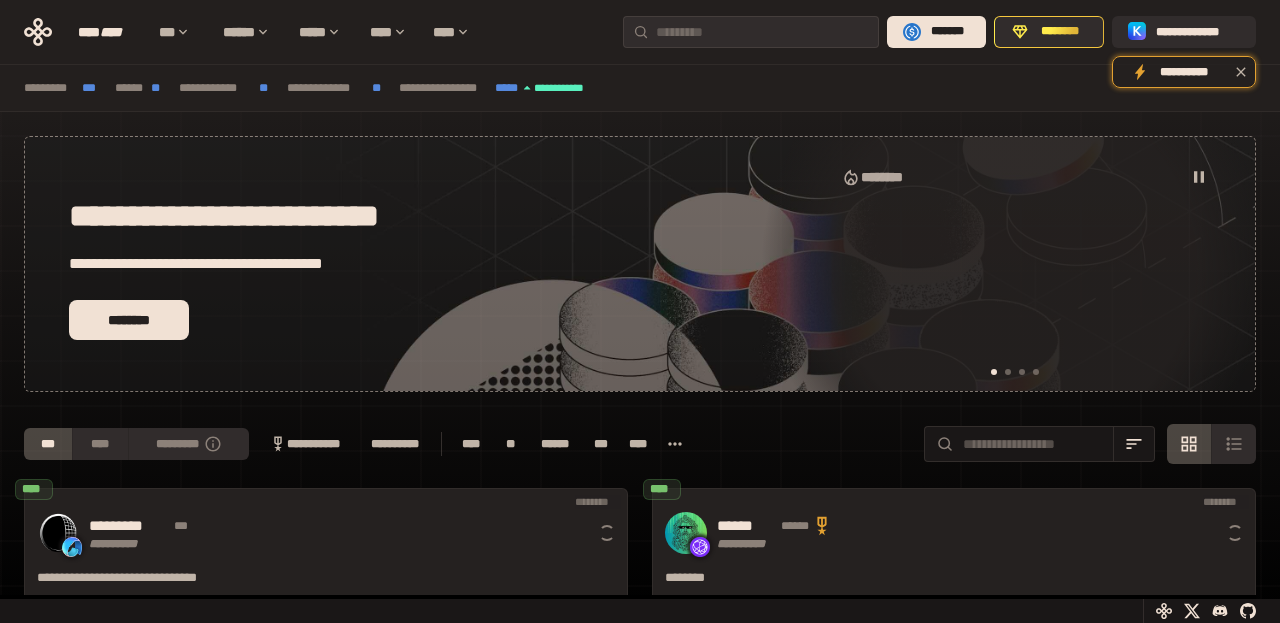scroll, scrollTop: 0, scrollLeft: 0, axis: both 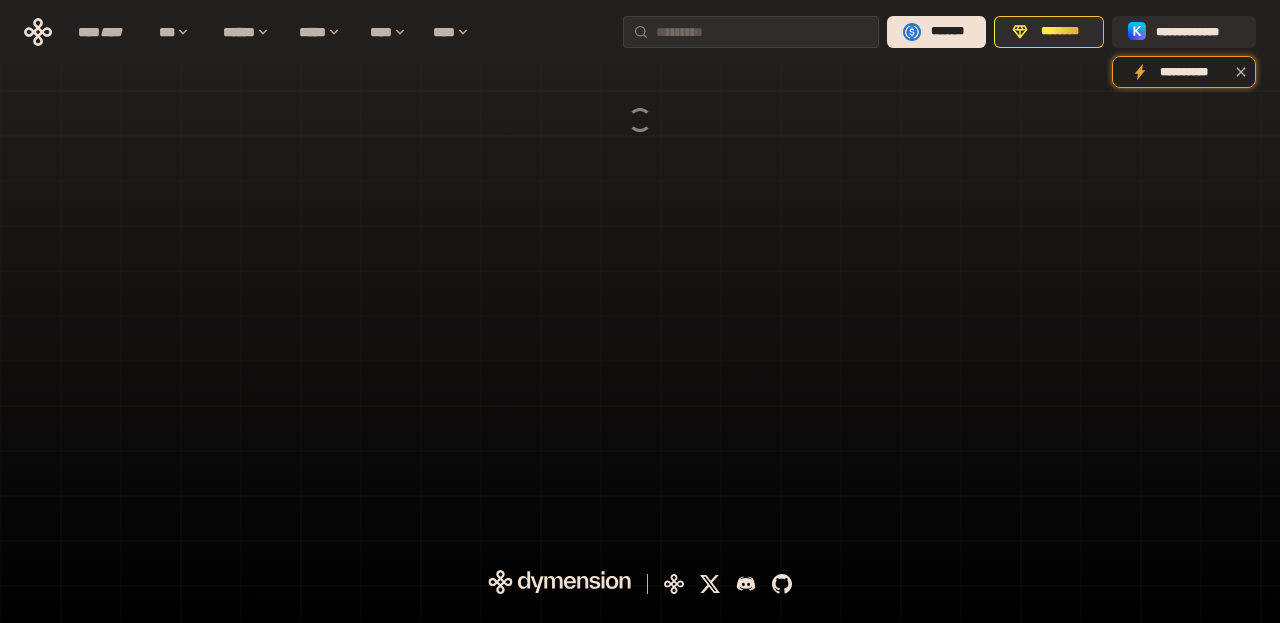 click at bounding box center [640, 273] 